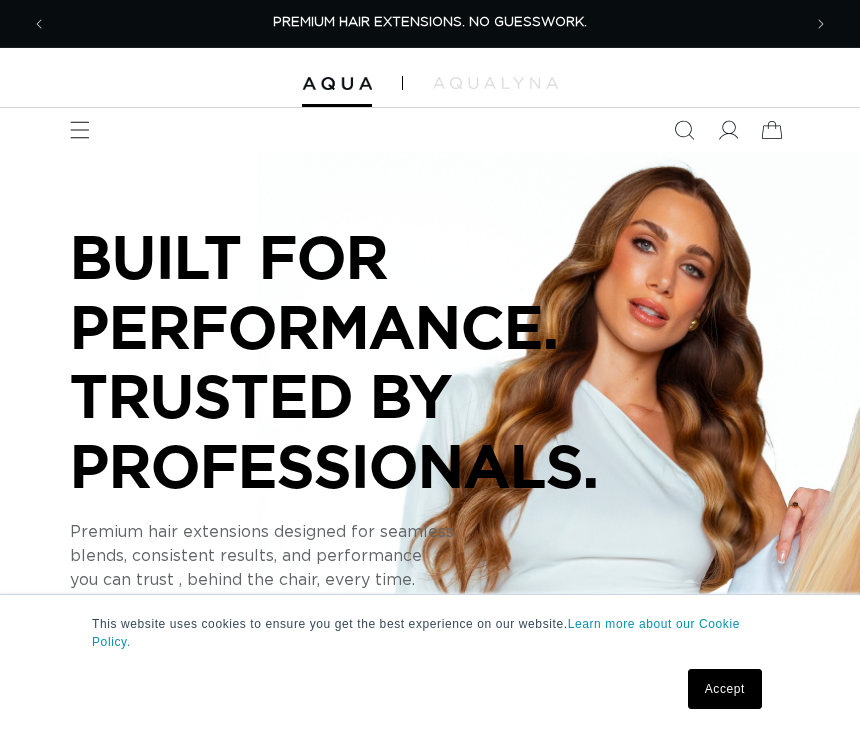 scroll, scrollTop: 0, scrollLeft: 0, axis: both 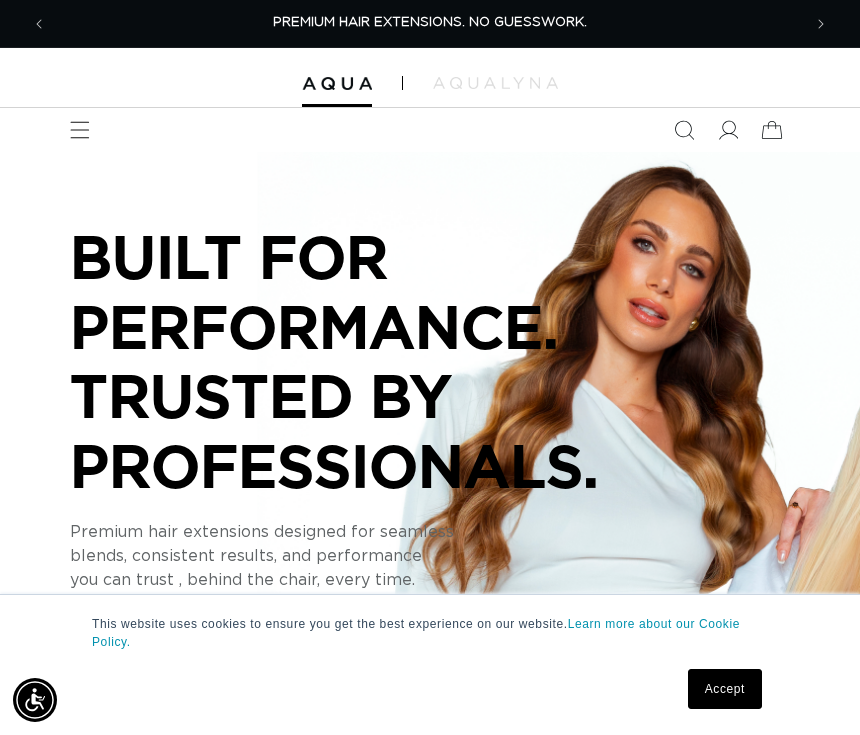 click at bounding box center [80, 130] 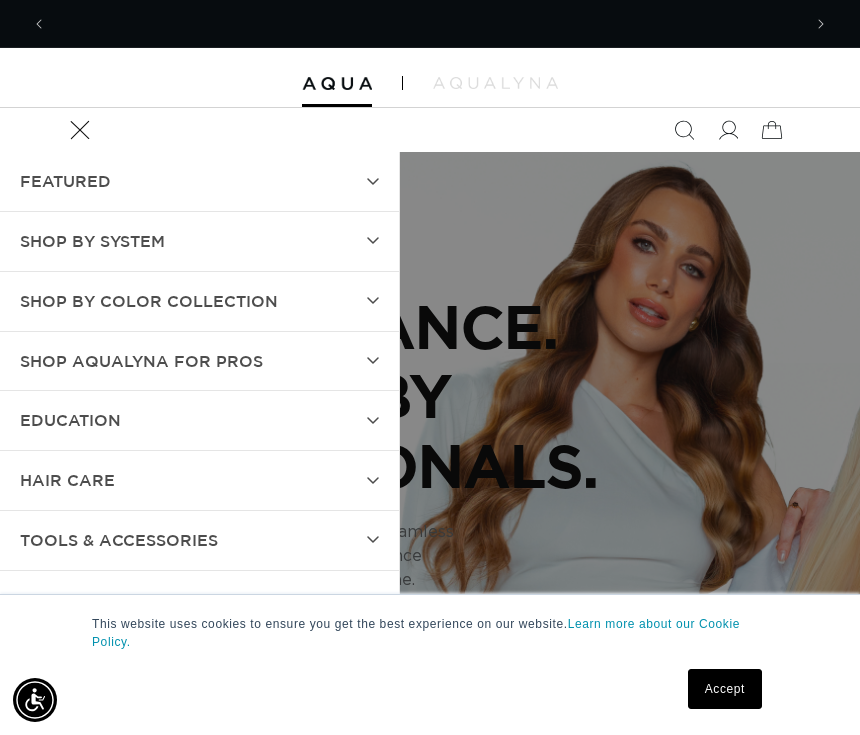 scroll, scrollTop: 0, scrollLeft: 1508, axis: horizontal 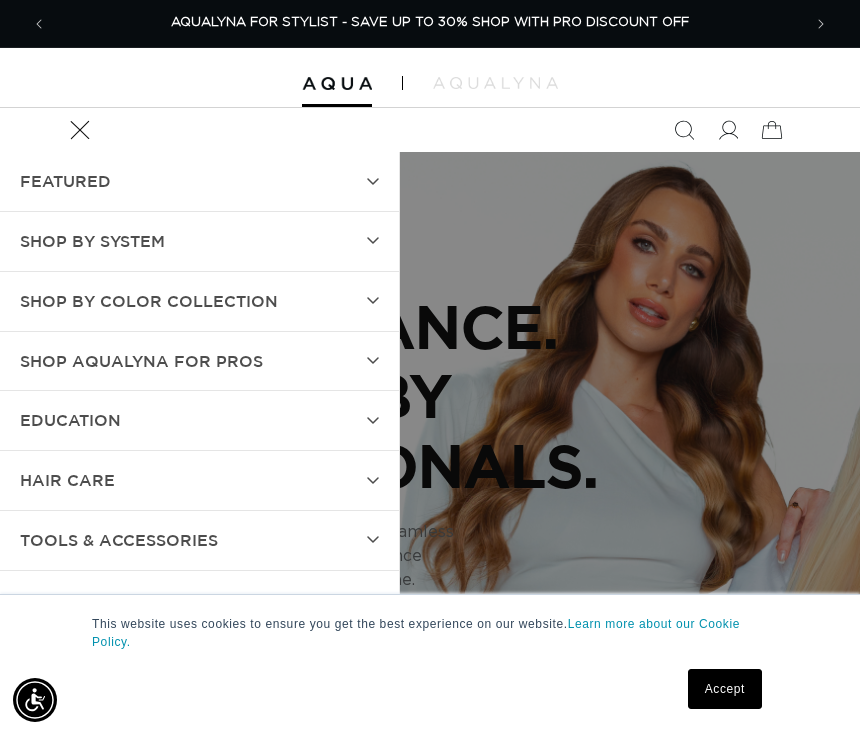 click 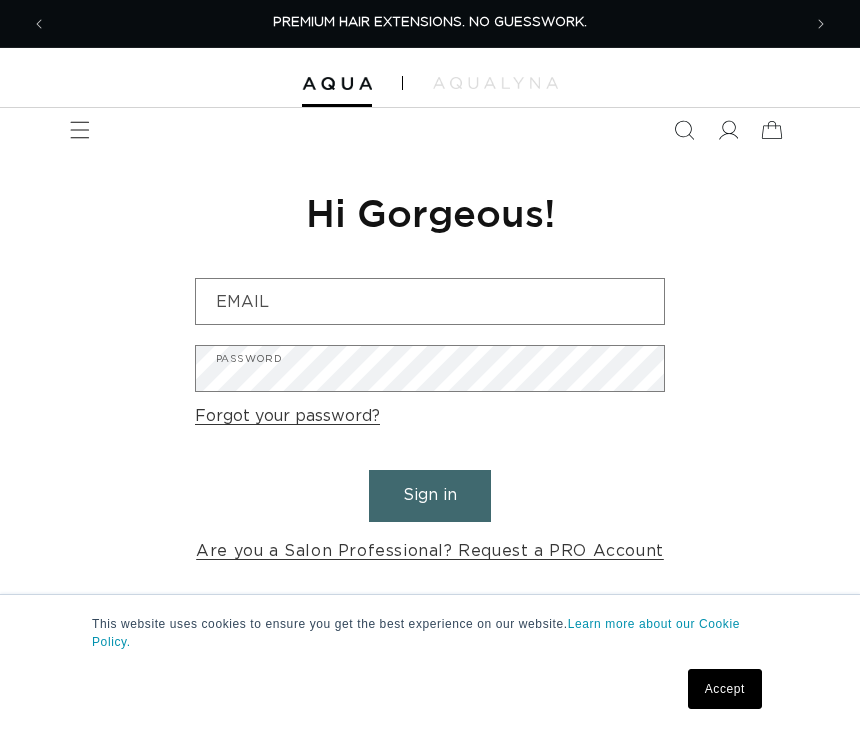 scroll, scrollTop: 0, scrollLeft: 0, axis: both 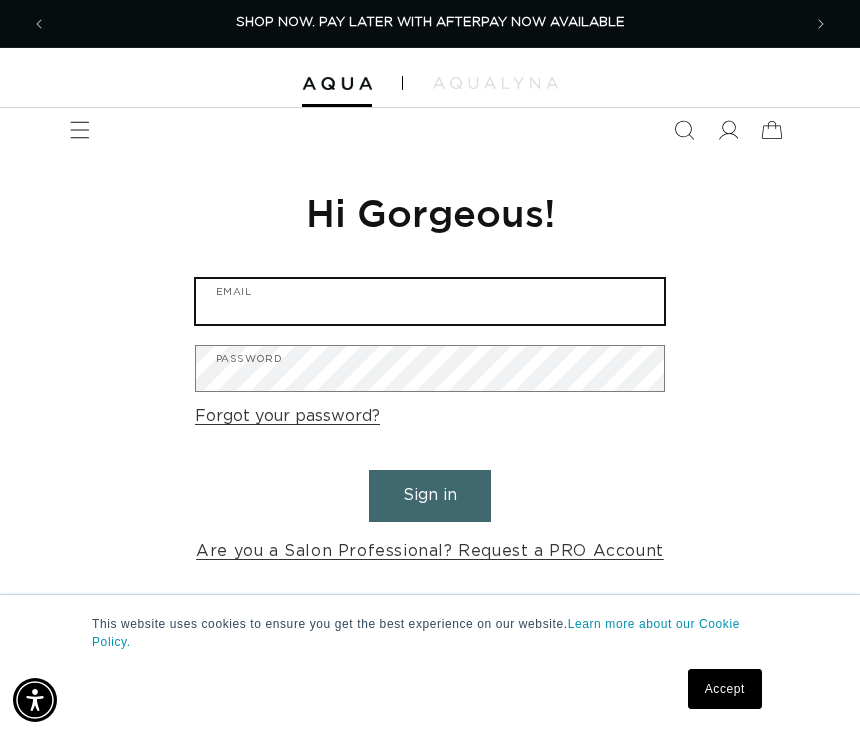 type on "[EMAIL]" 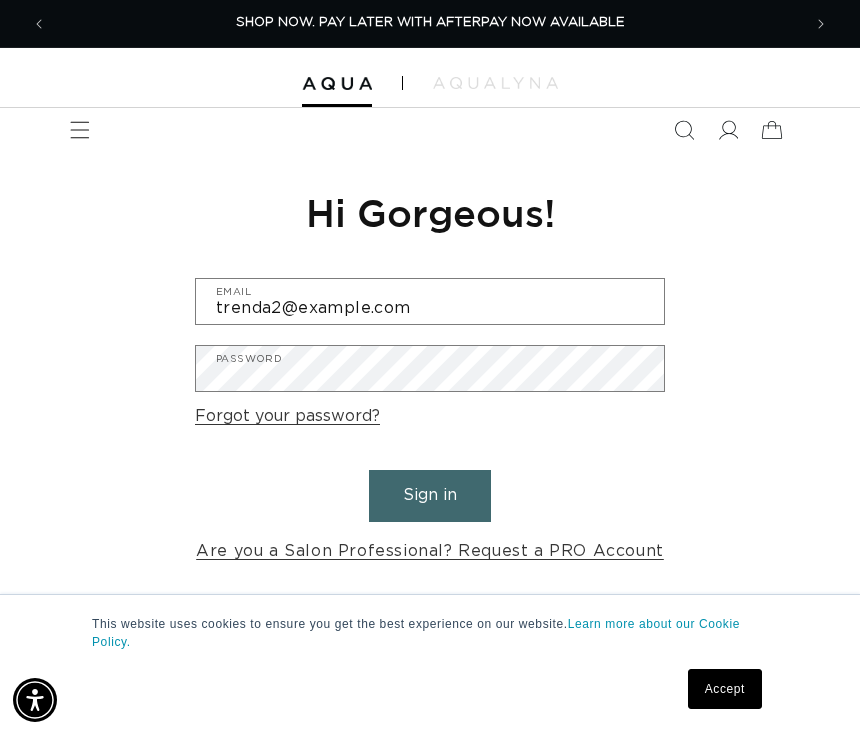 click on "Sign in" at bounding box center [430, 495] 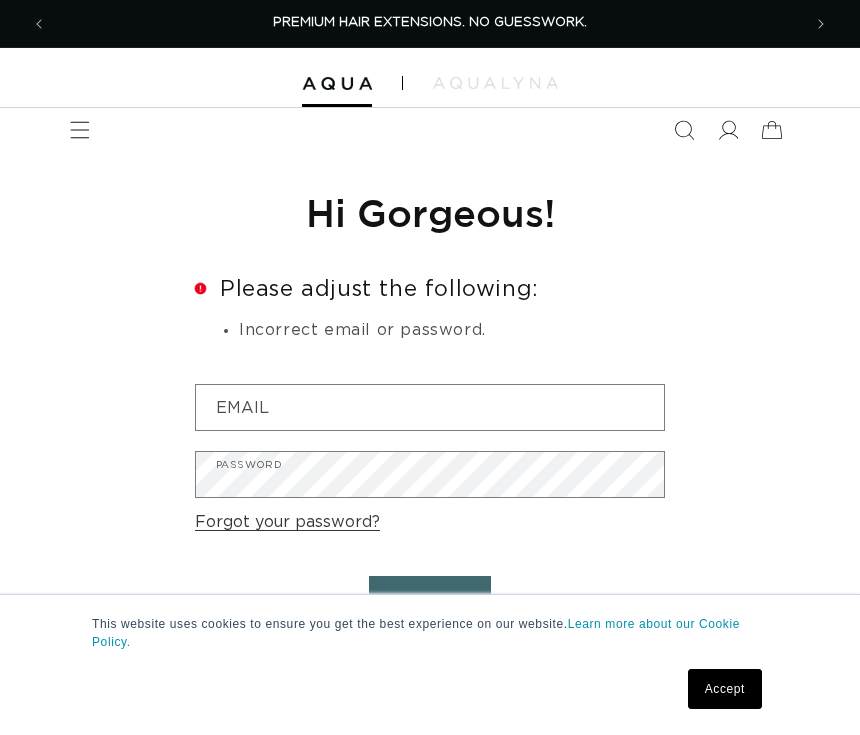 scroll, scrollTop: 0, scrollLeft: 0, axis: both 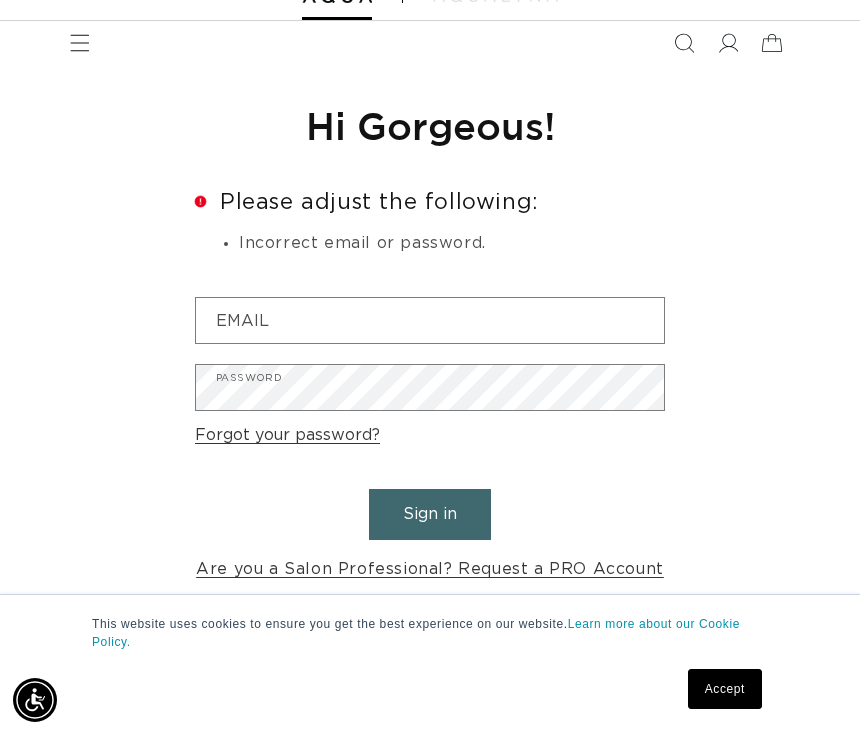 click on "Are you a Salon Professional? Request a PRO Account" at bounding box center (430, 569) 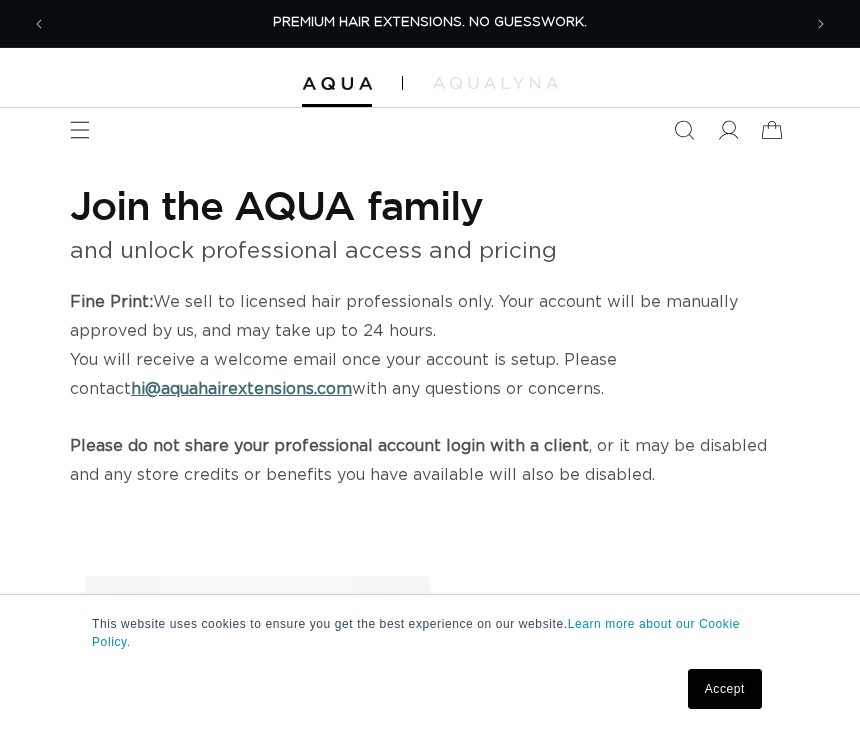 scroll, scrollTop: 0, scrollLeft: 0, axis: both 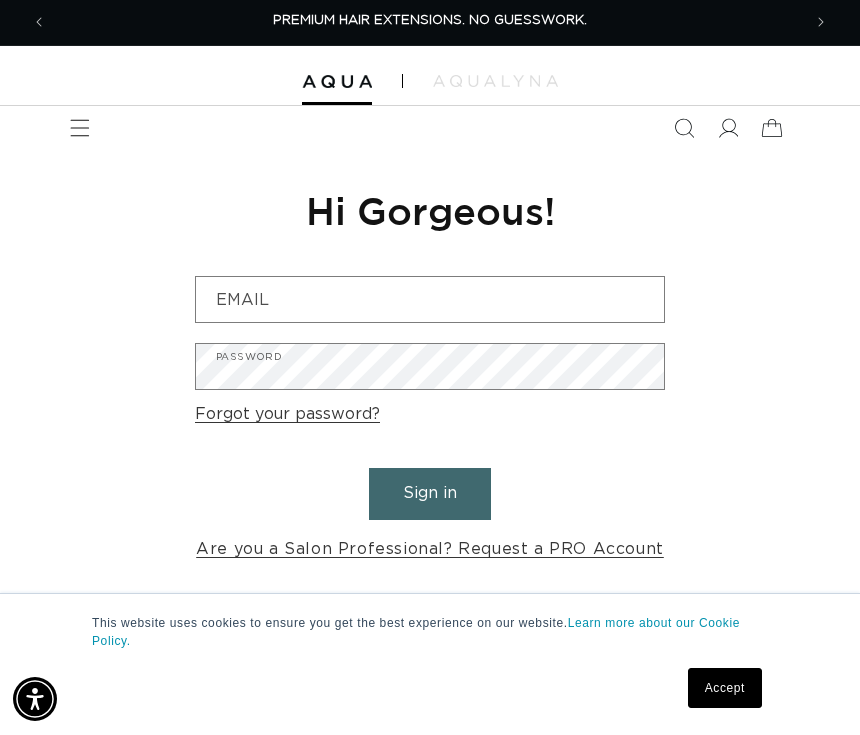 click on "Email" at bounding box center (430, 300) 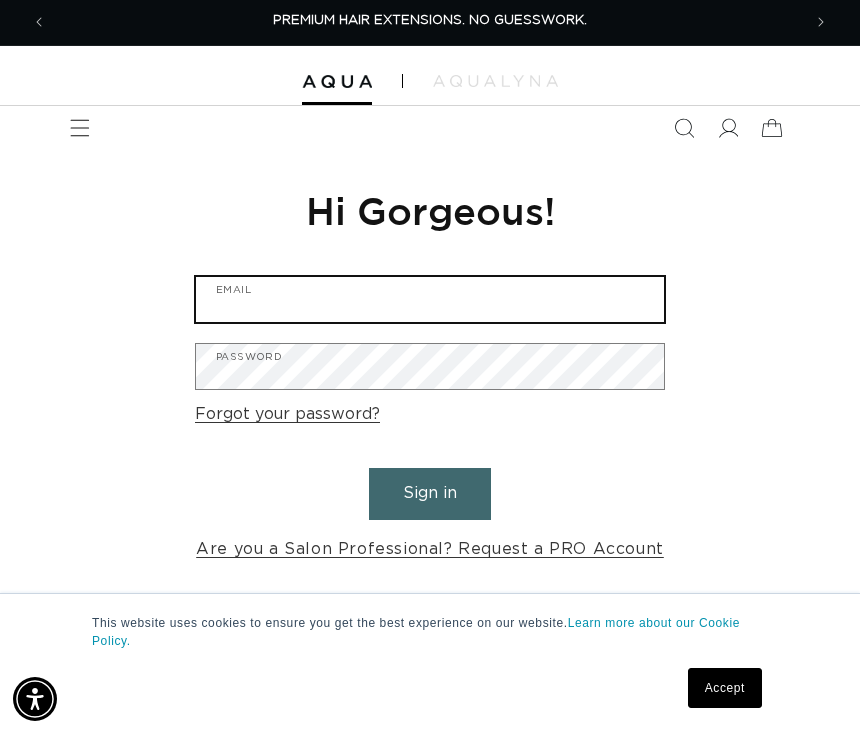 type on "trenda2@hotmail.com" 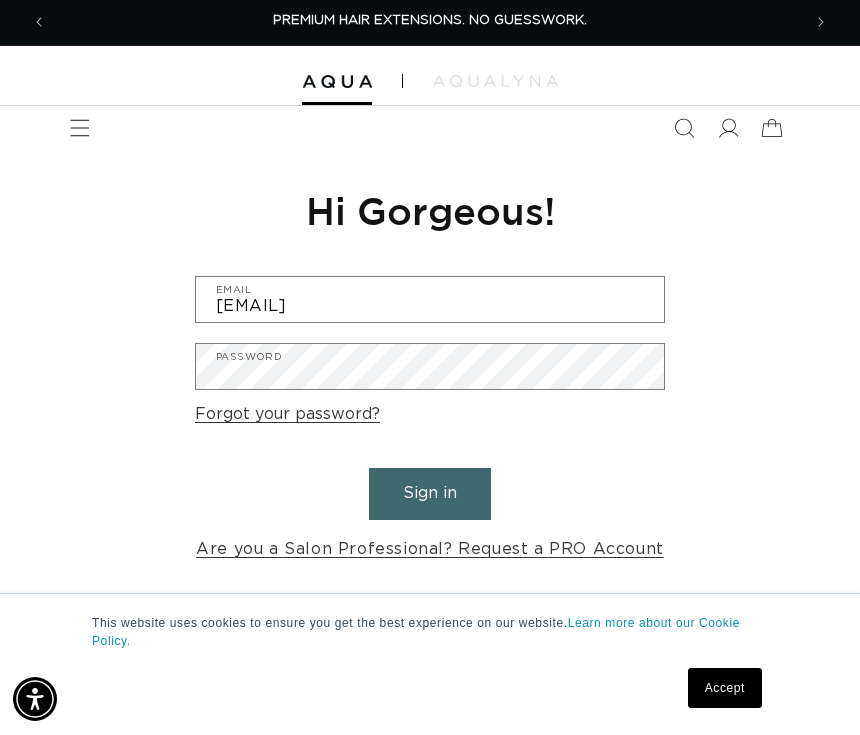 scroll, scrollTop: 1, scrollLeft: 0, axis: vertical 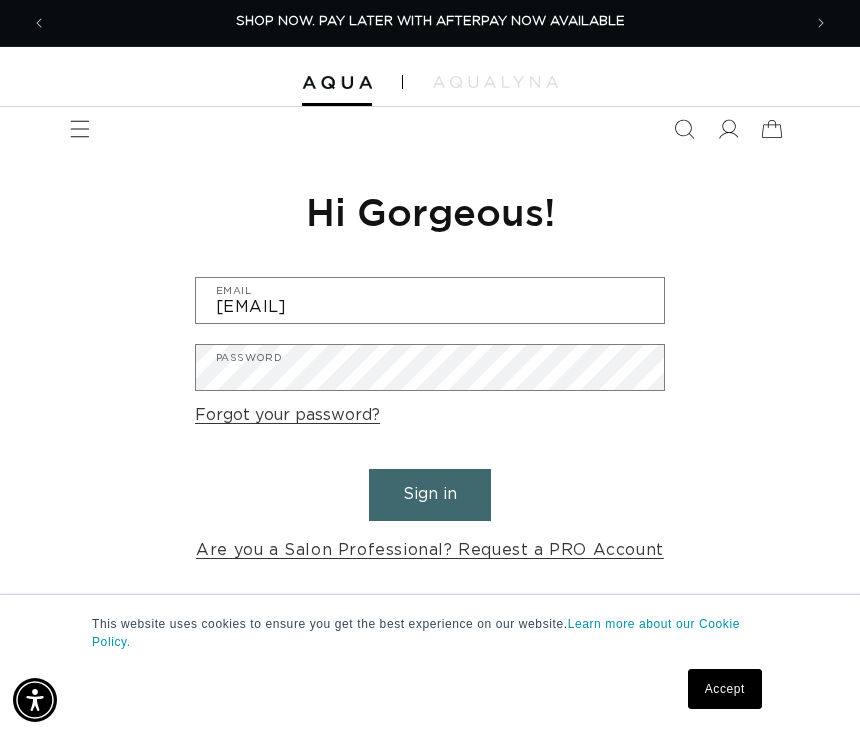 click on "Sign in" at bounding box center (430, 494) 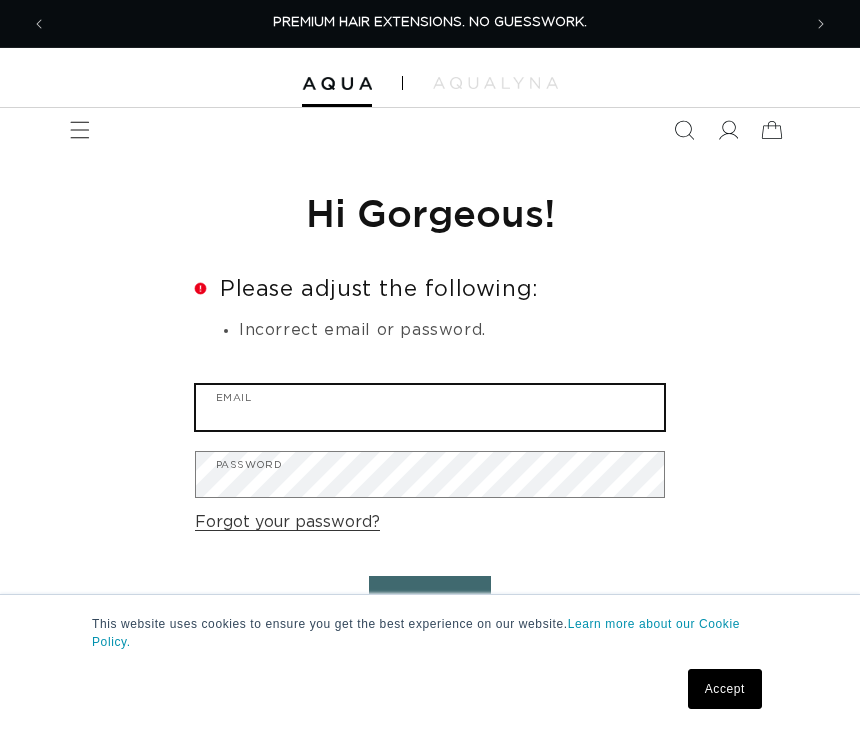 scroll, scrollTop: 0, scrollLeft: 0, axis: both 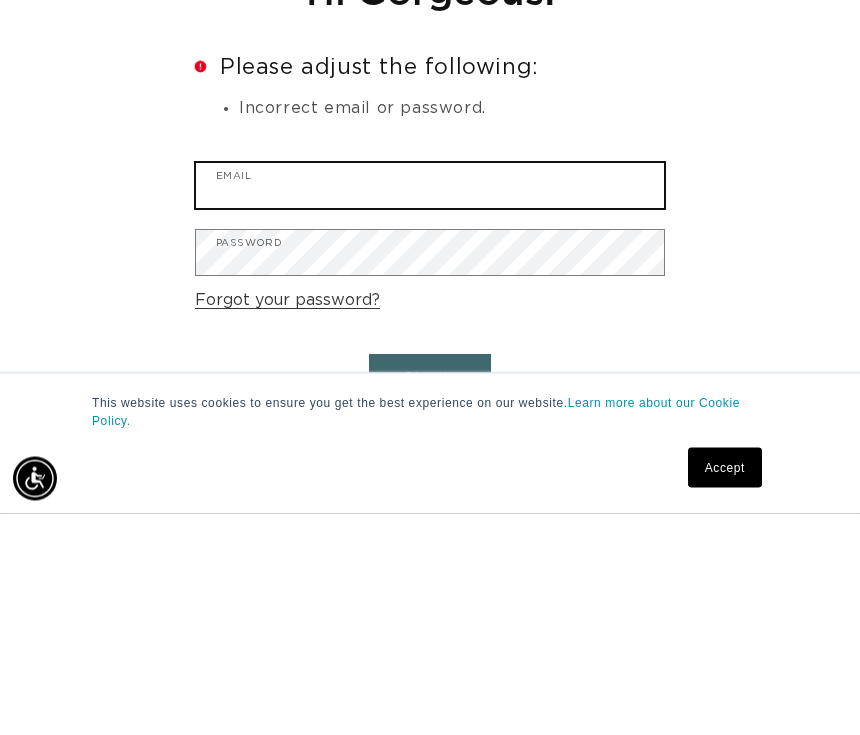 click on "Email" at bounding box center [430, 407] 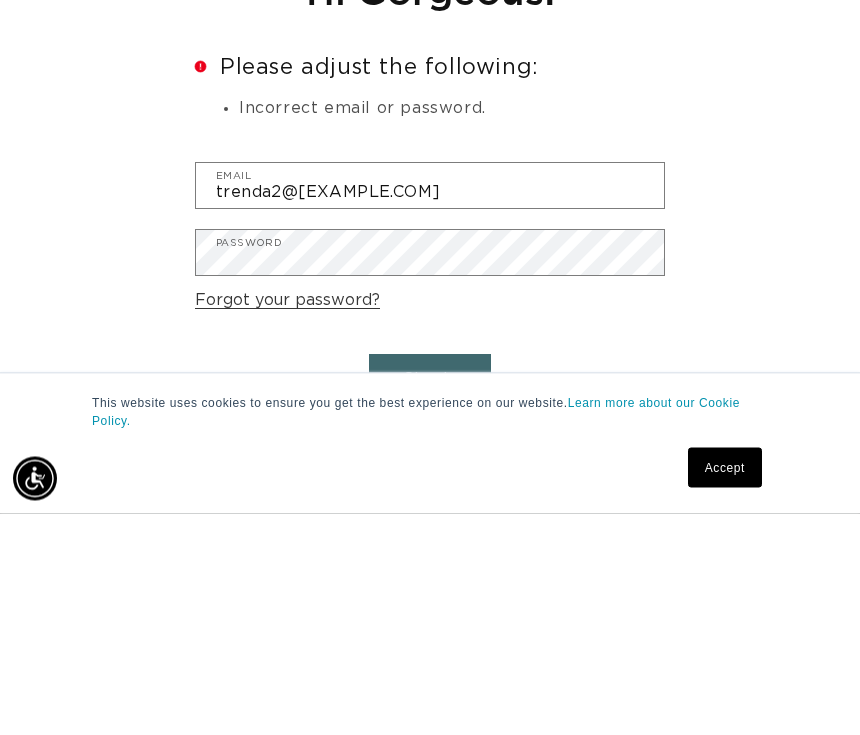 scroll, scrollTop: 222, scrollLeft: 0, axis: vertical 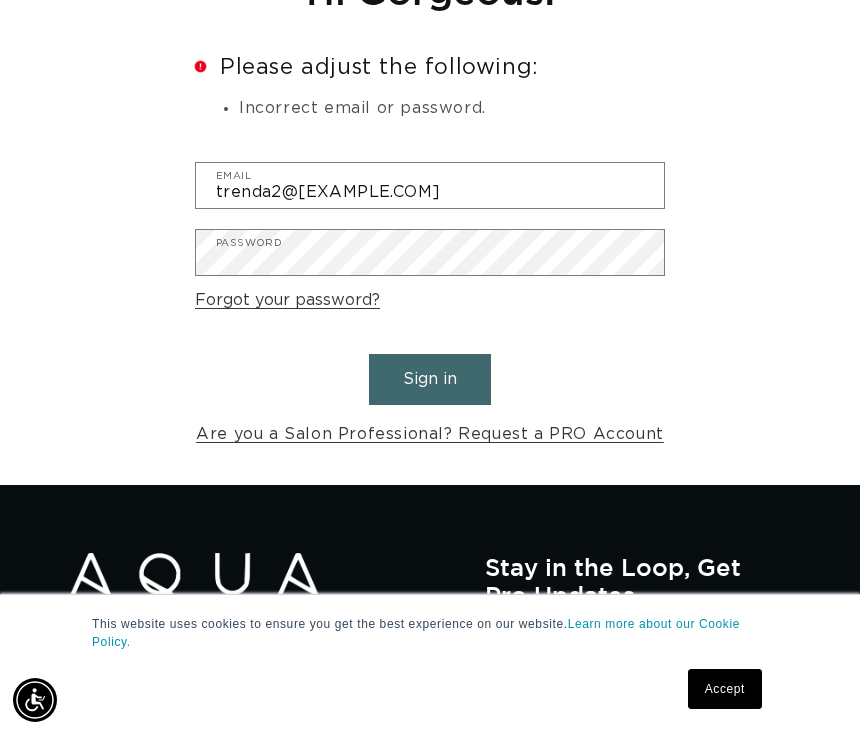 click on "trenda2@hotmail.com" at bounding box center [430, 185] 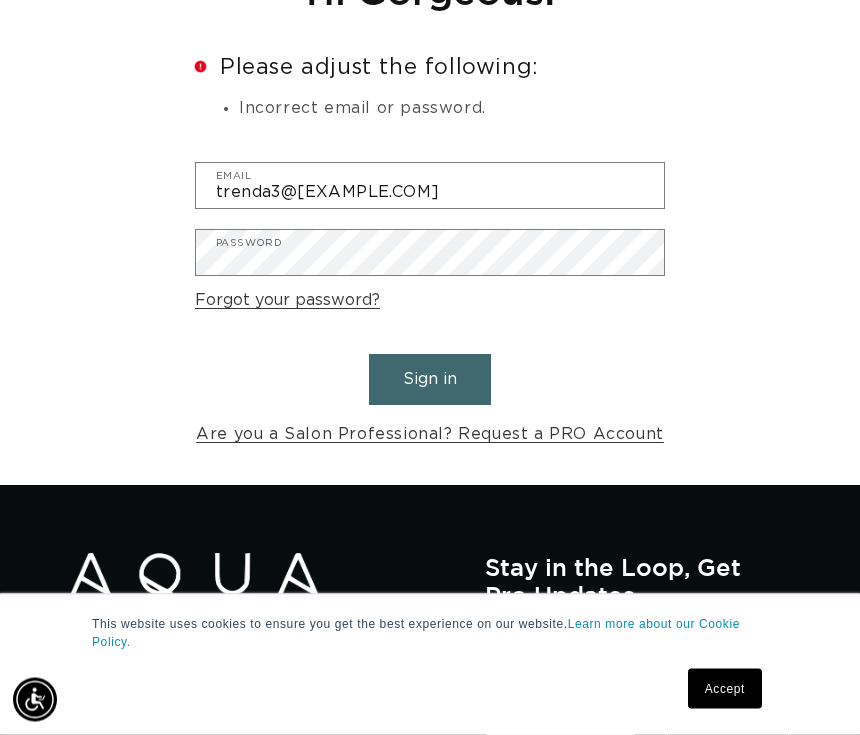 scroll, scrollTop: 0, scrollLeft: 0, axis: both 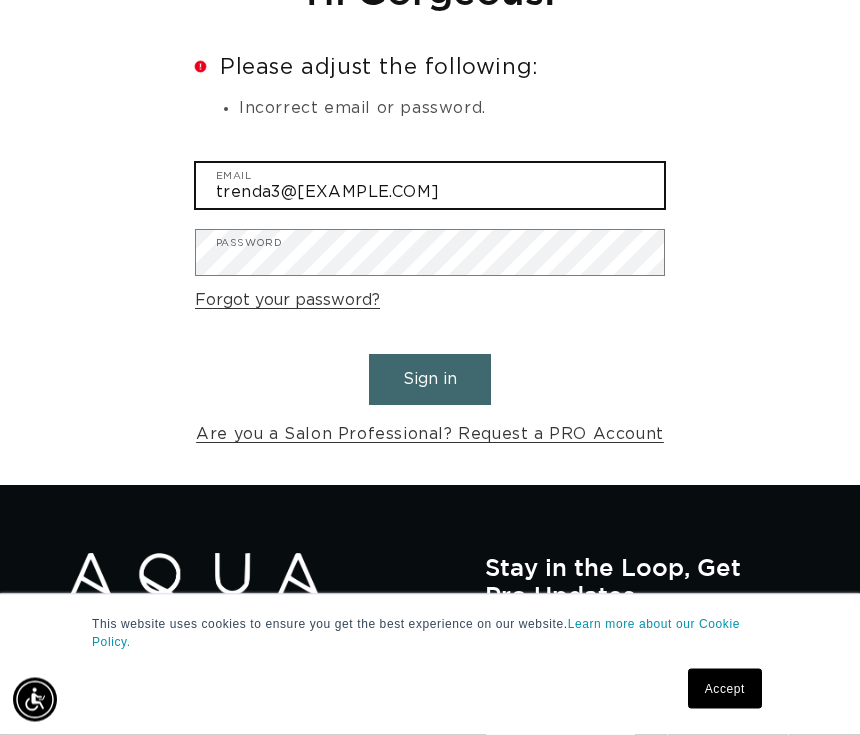type on "trenda3@hotmail.com" 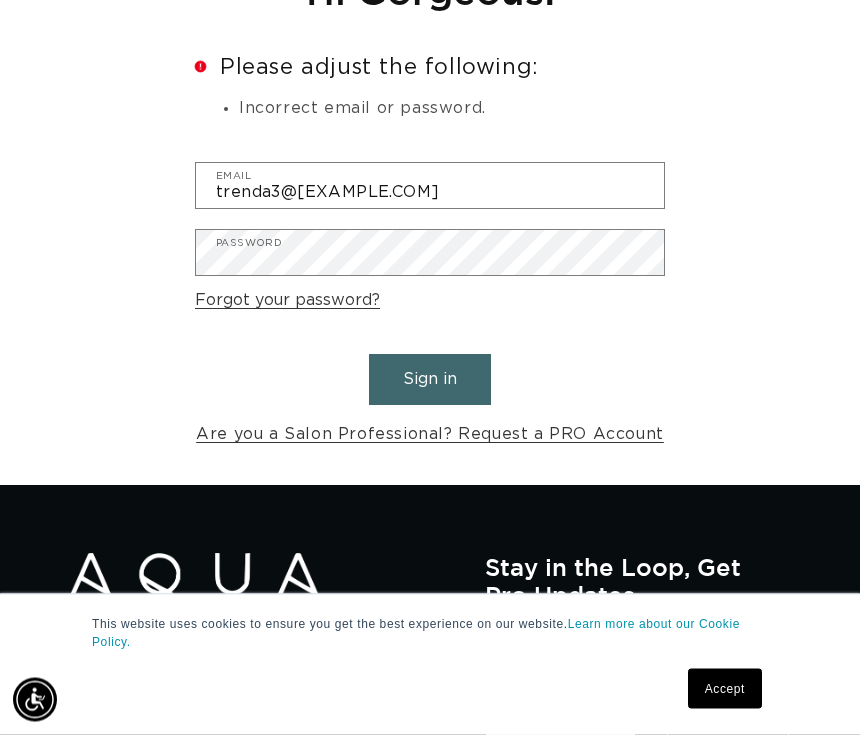scroll, scrollTop: 222, scrollLeft: 0, axis: vertical 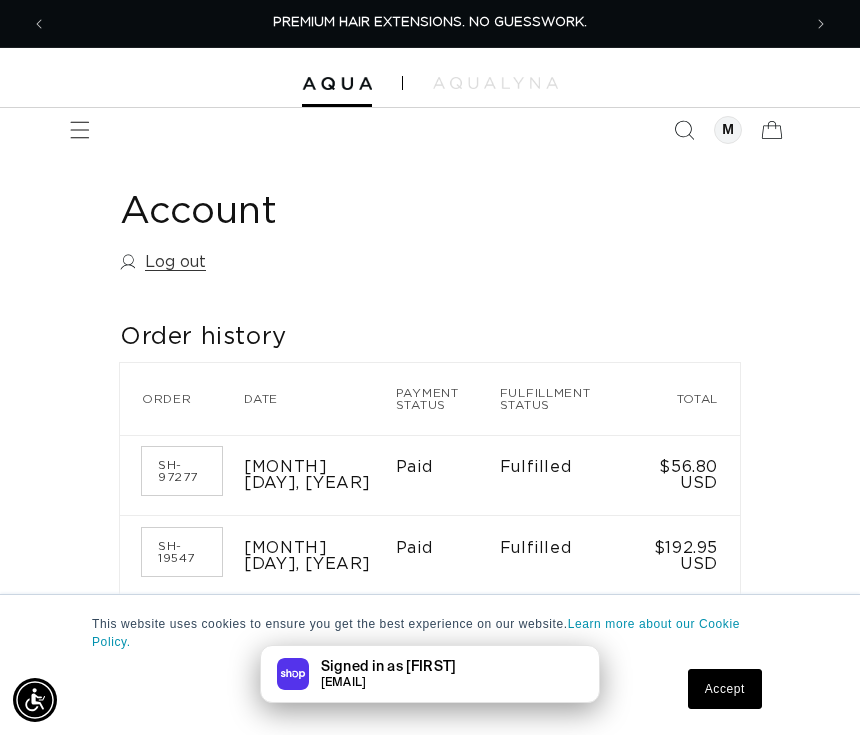 click at bounding box center [80, 130] 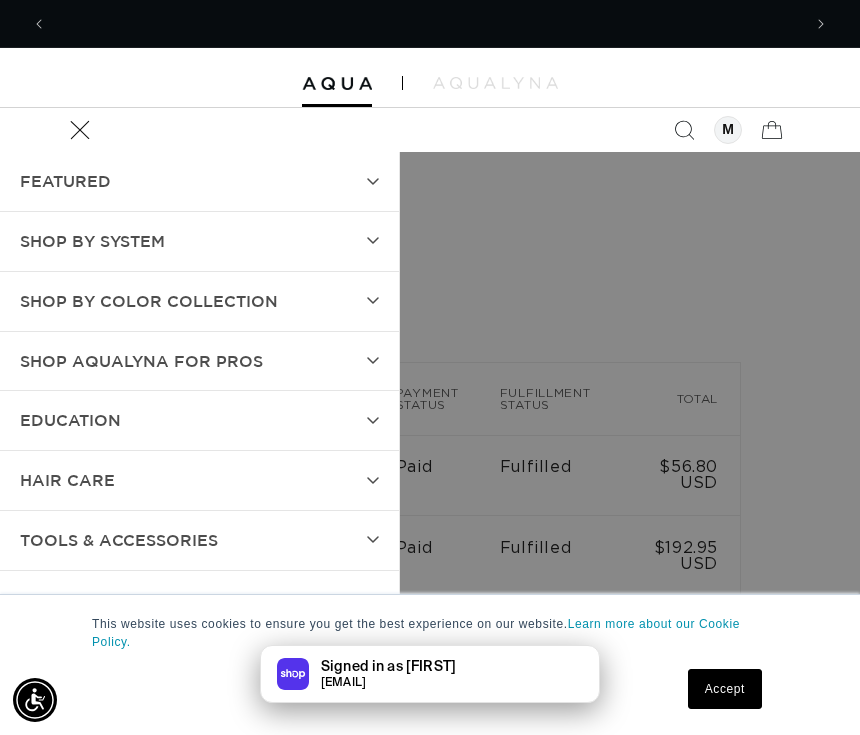 scroll, scrollTop: 0, scrollLeft: 754, axis: horizontal 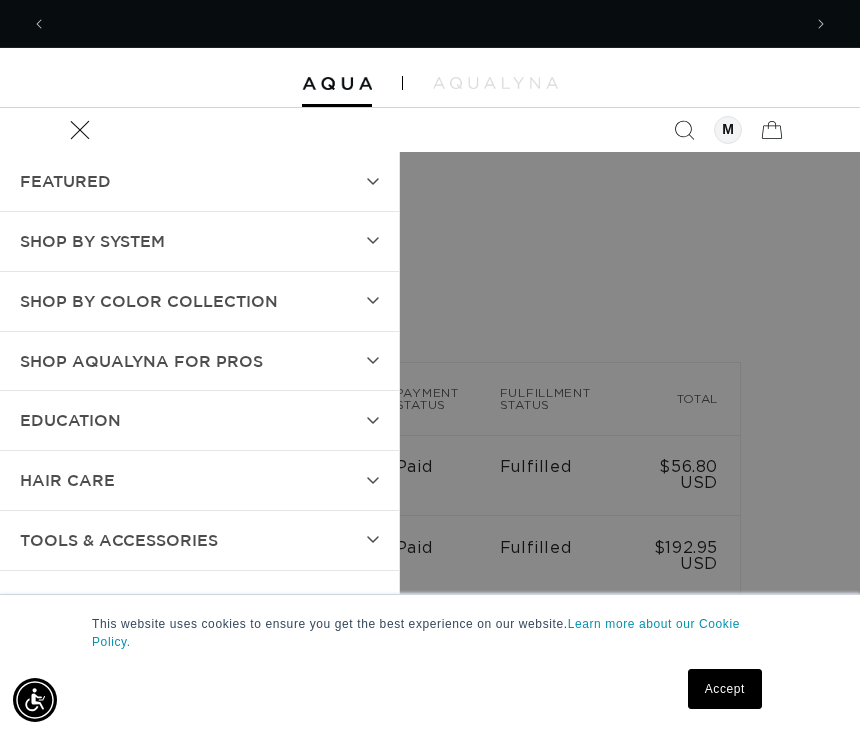 click on "TOOLS & ACCESSORIES" at bounding box center [119, 540] 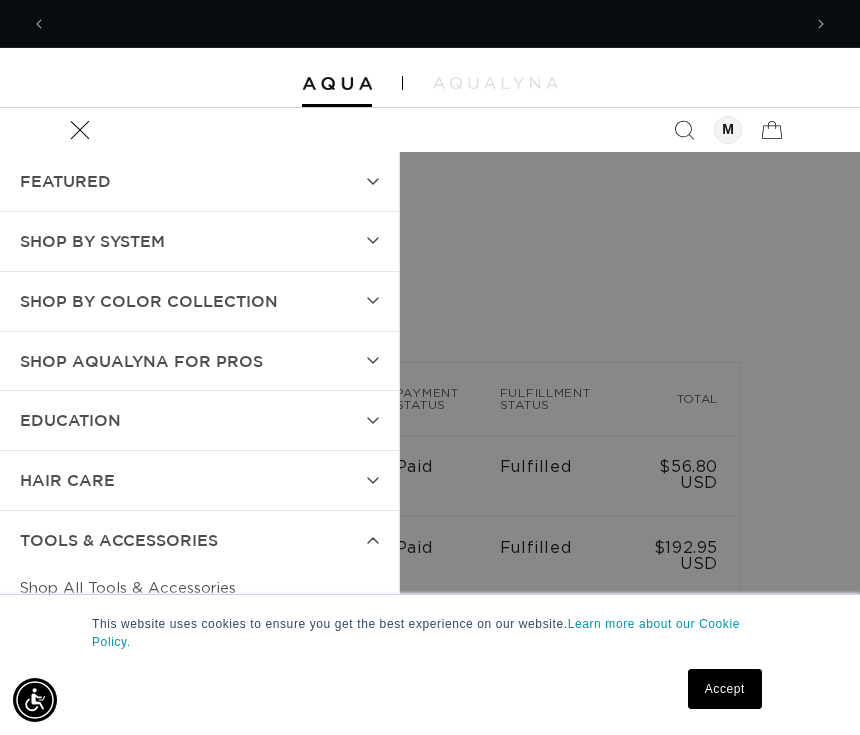 scroll, scrollTop: 0, scrollLeft: 0, axis: both 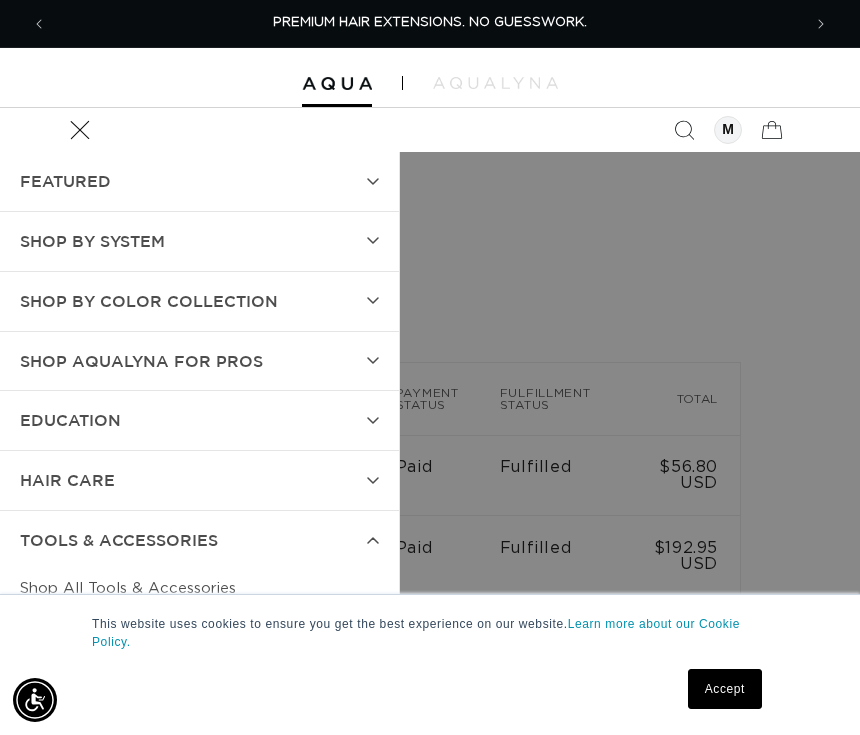 click on "Accept" at bounding box center (725, 689) 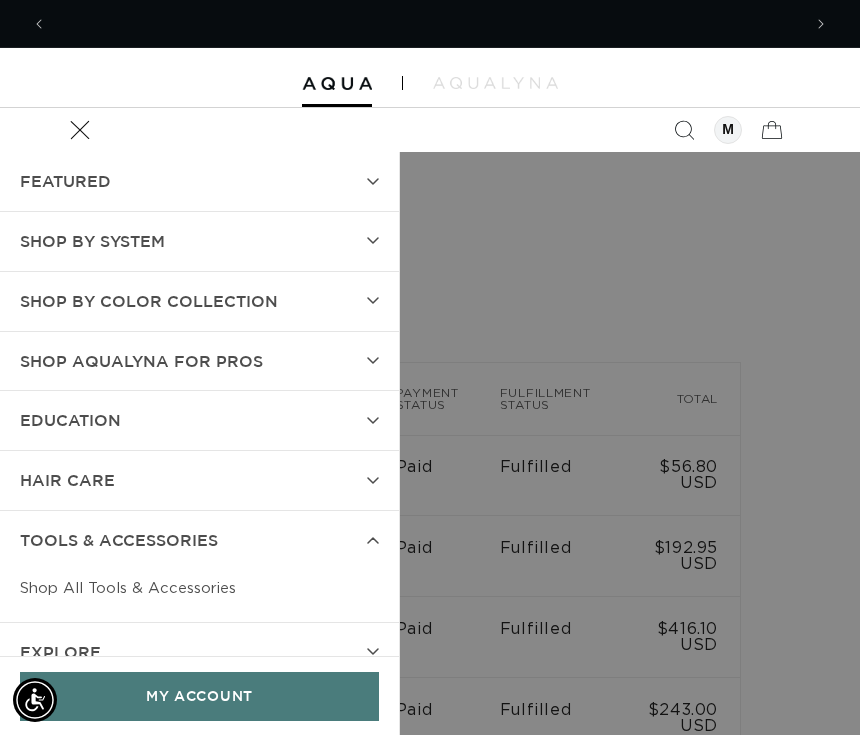 scroll, scrollTop: 0, scrollLeft: 754, axis: horizontal 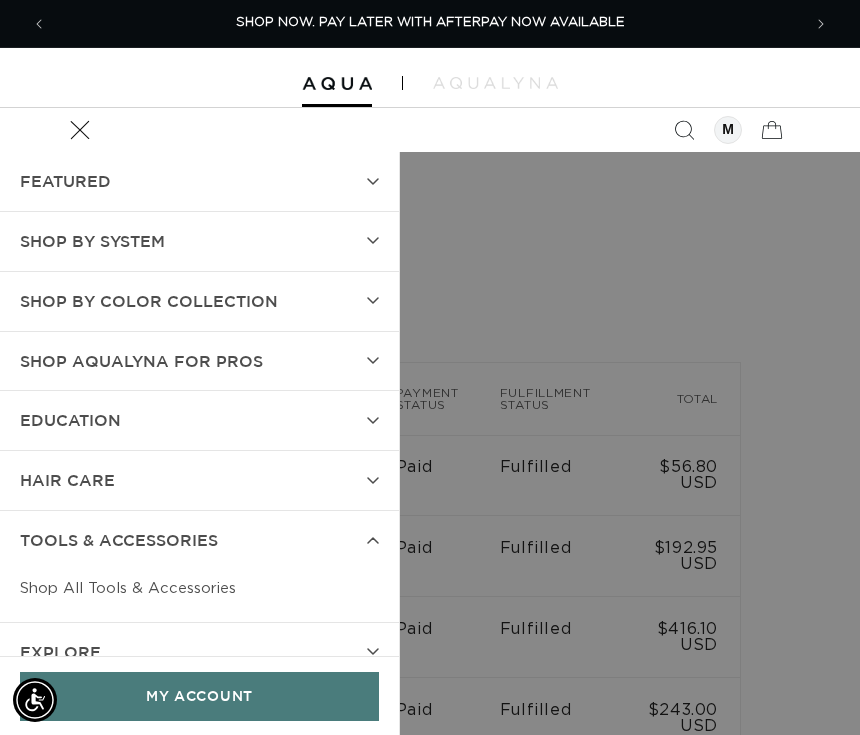 click on "Shop All Tools & Accessories" at bounding box center [199, 588] 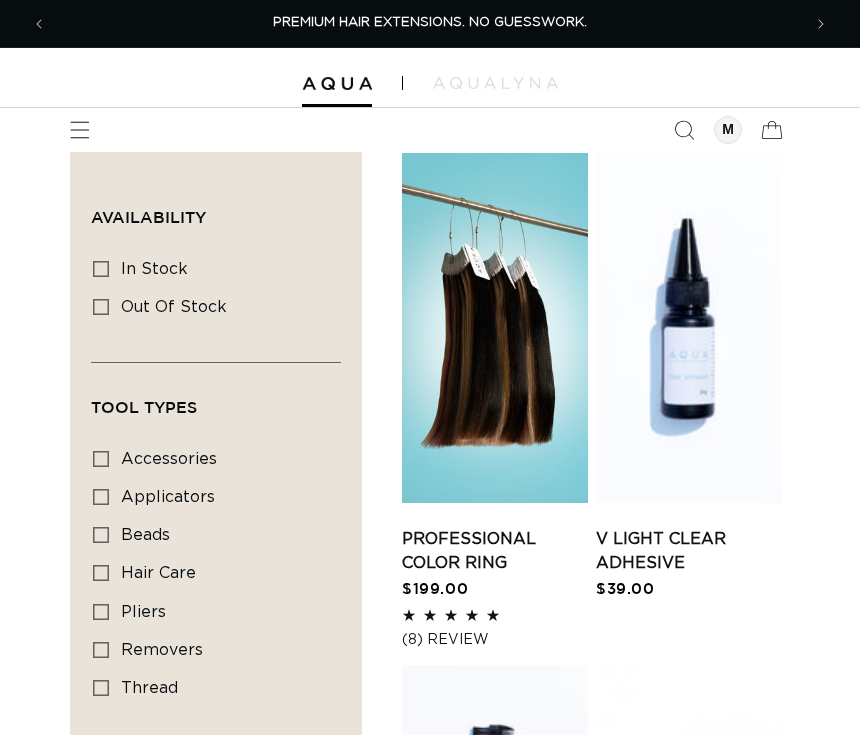 scroll, scrollTop: 0, scrollLeft: 0, axis: both 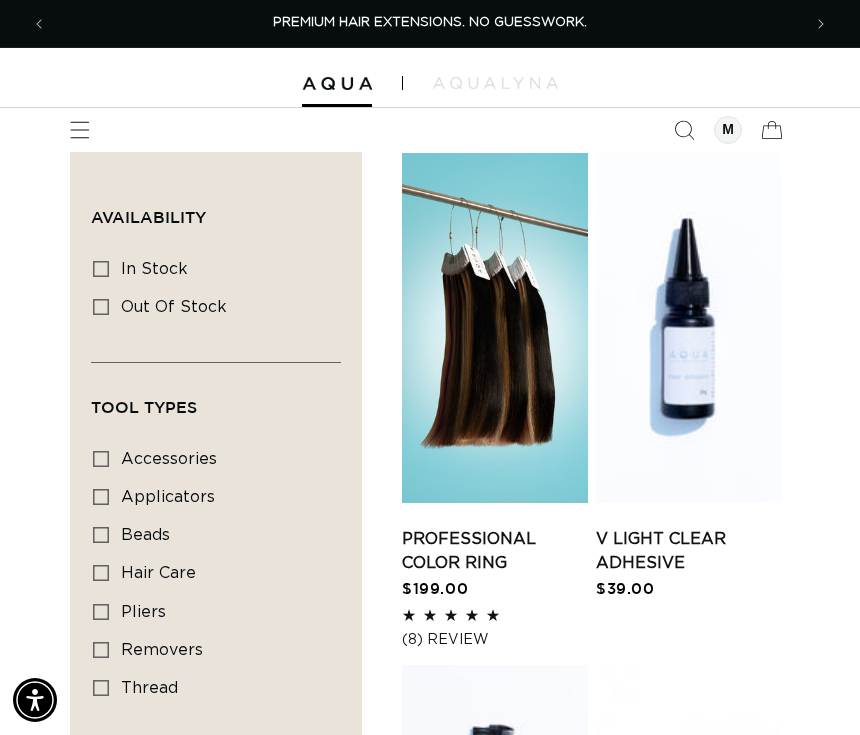 click on "beads
beads (3 products)" at bounding box center (210, 536) 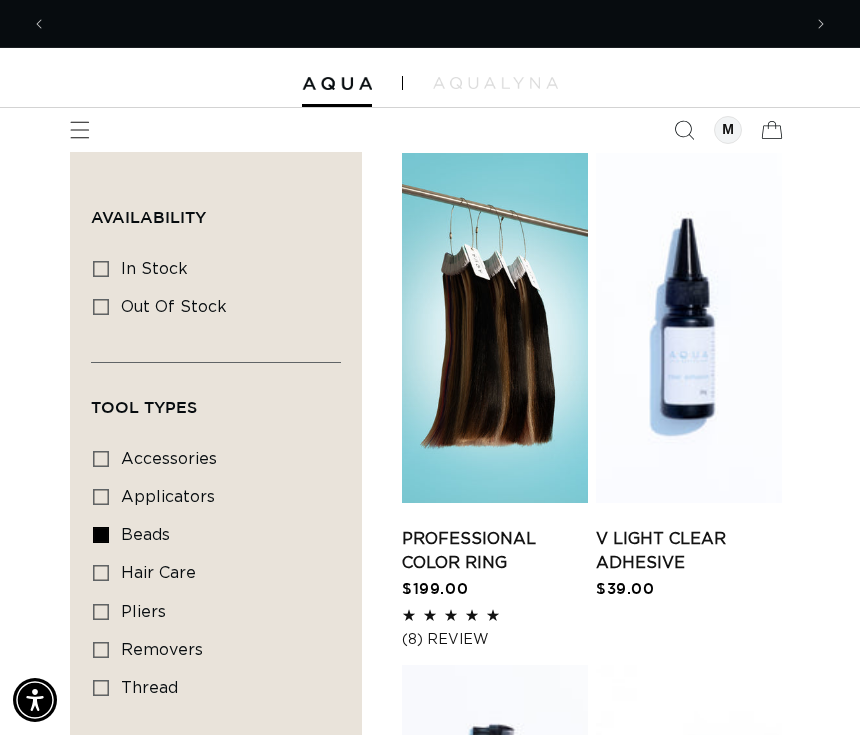 scroll, scrollTop: 0, scrollLeft: 754, axis: horizontal 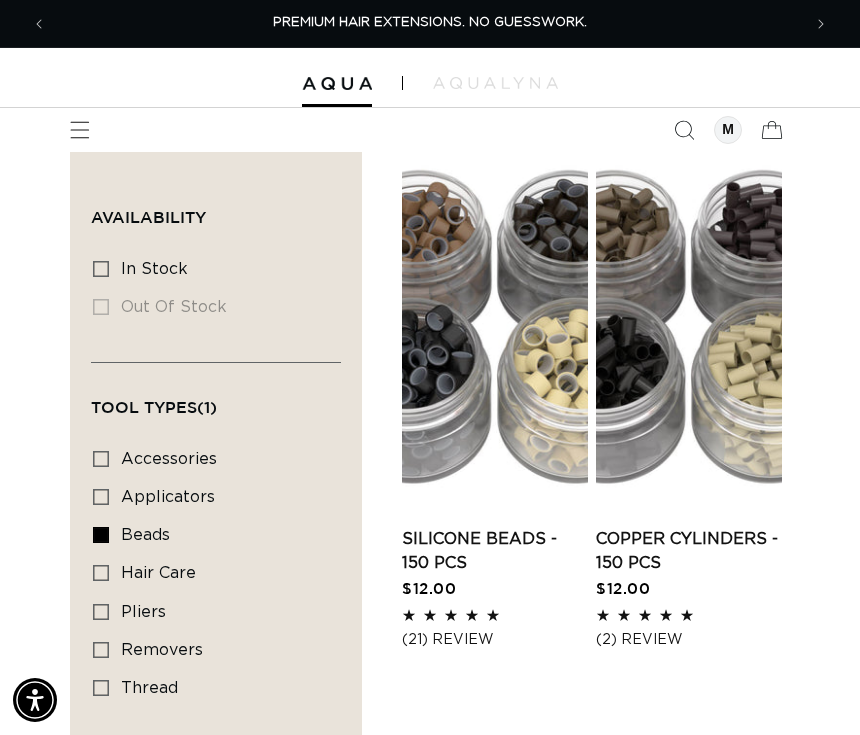 click 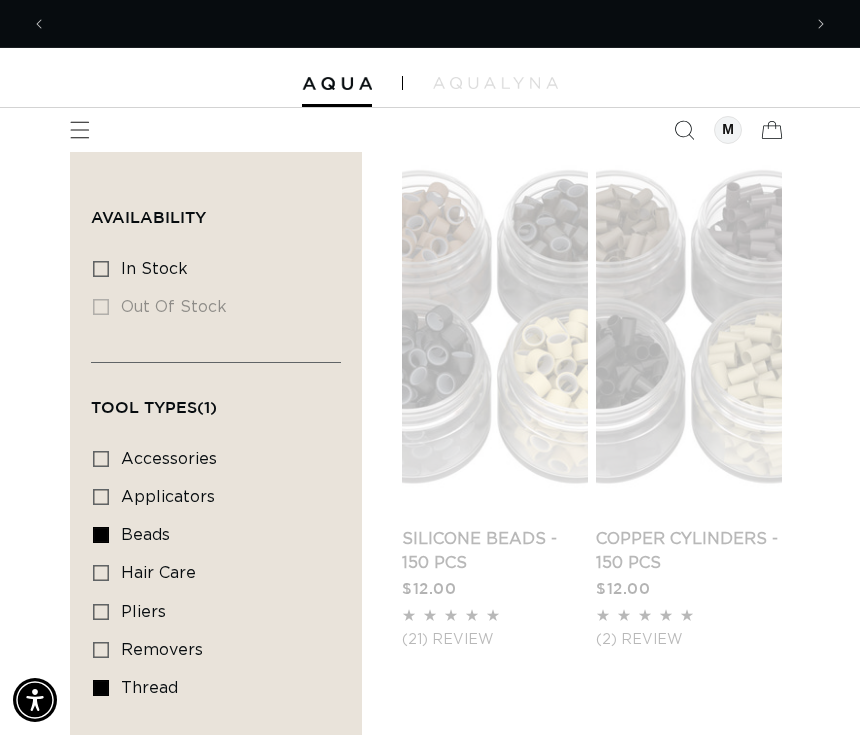 scroll, scrollTop: 0, scrollLeft: 754, axis: horizontal 